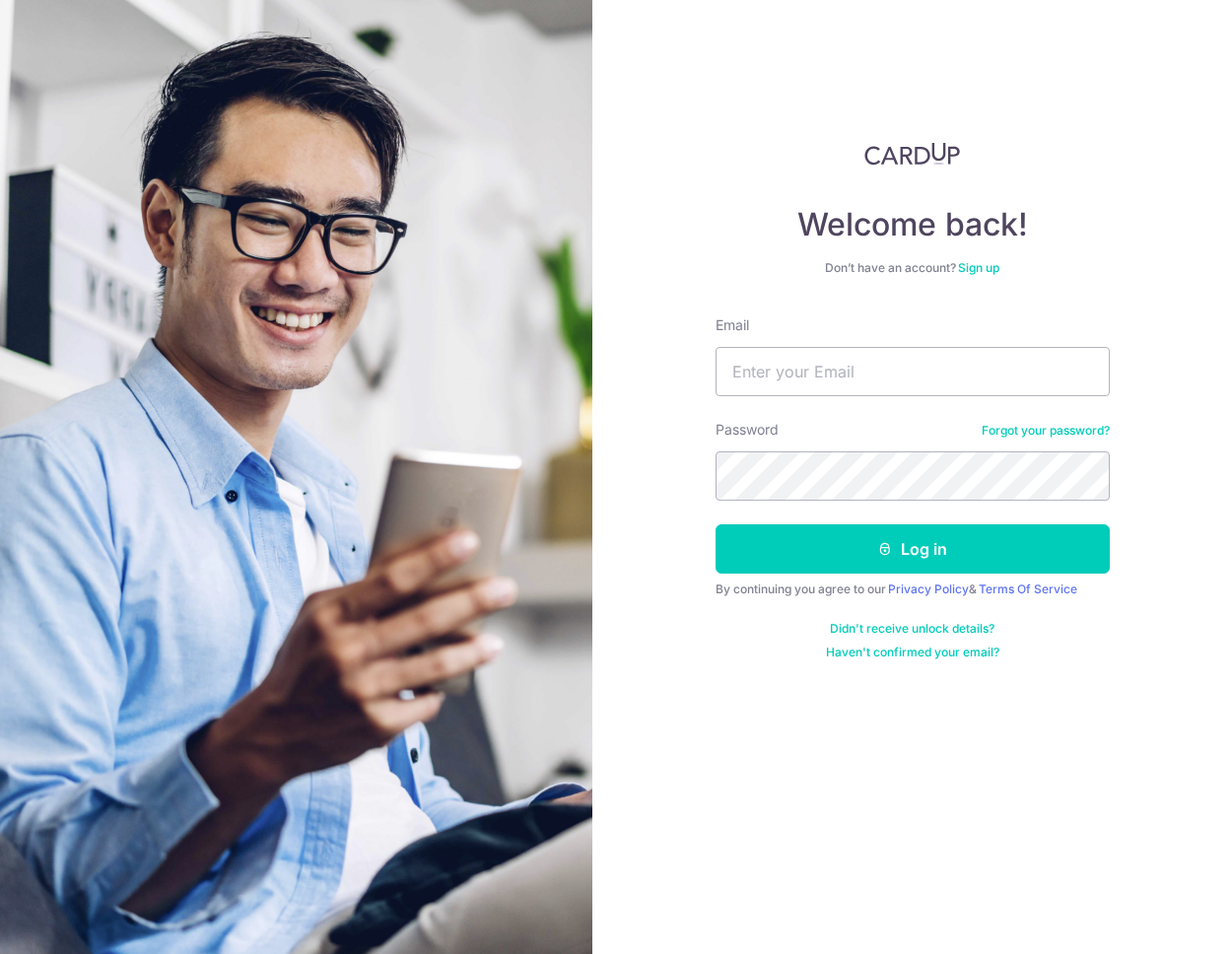 scroll, scrollTop: 0, scrollLeft: 0, axis: both 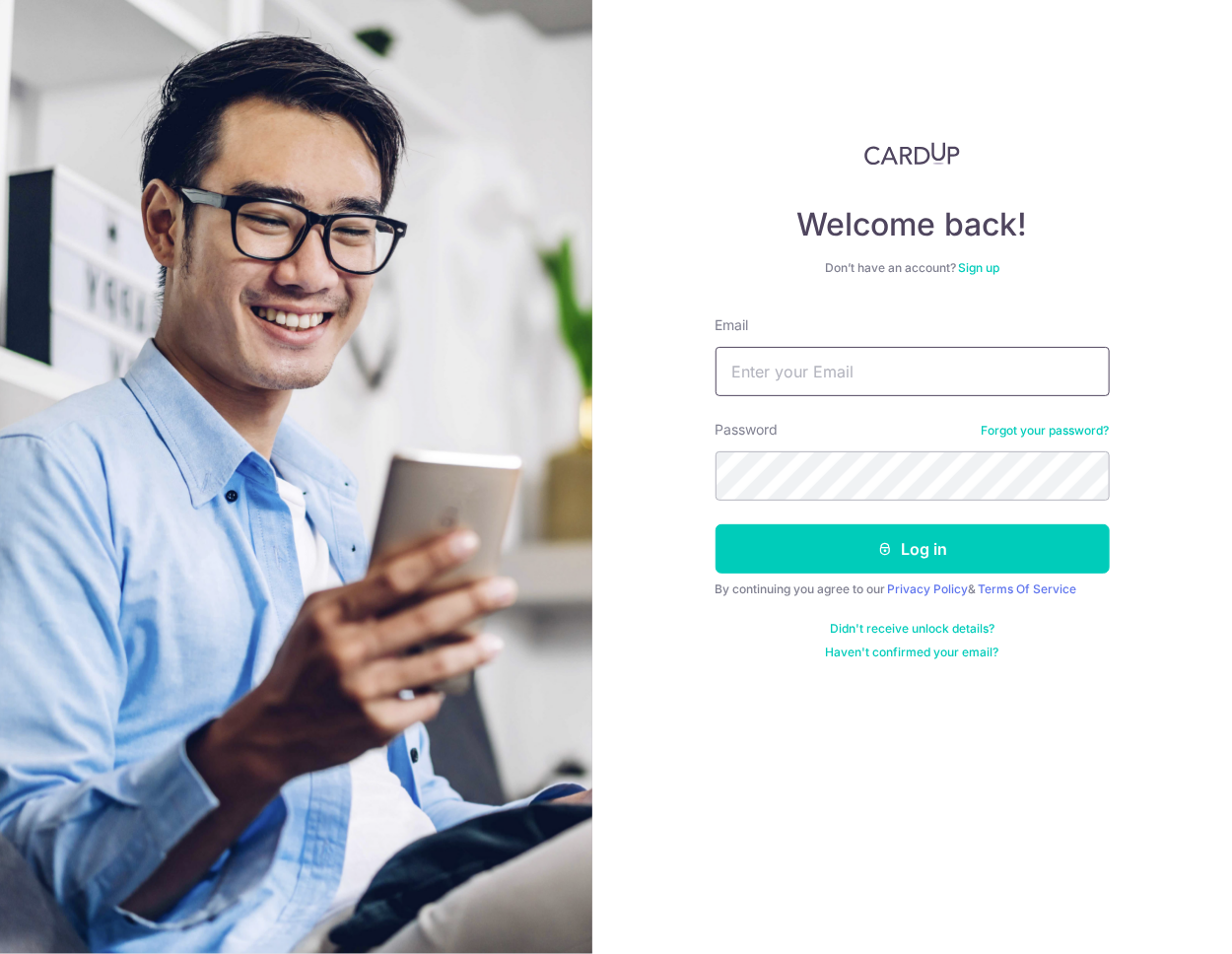 click on "Email" at bounding box center (913, 372) 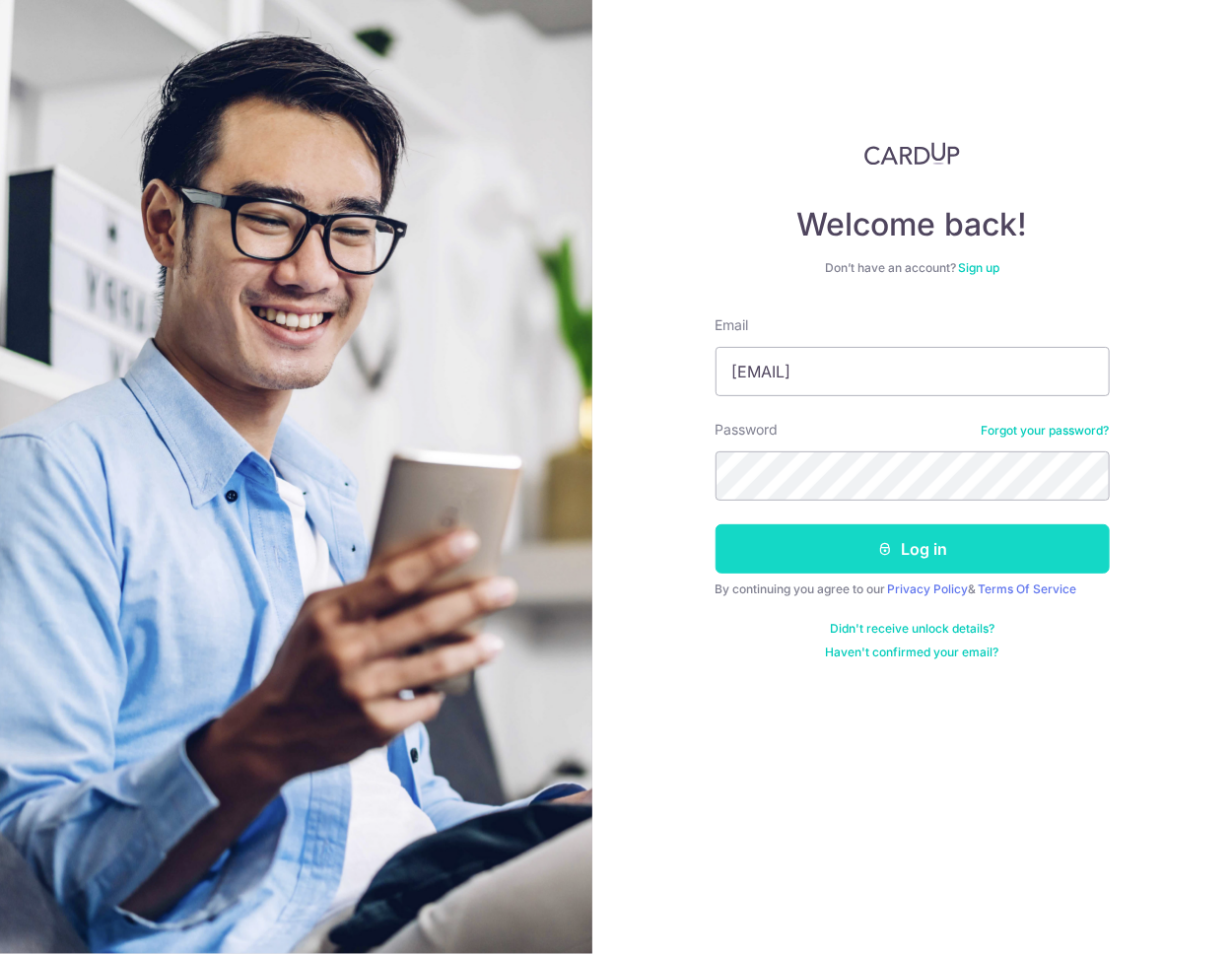 click on "Log in" at bounding box center (913, 549) 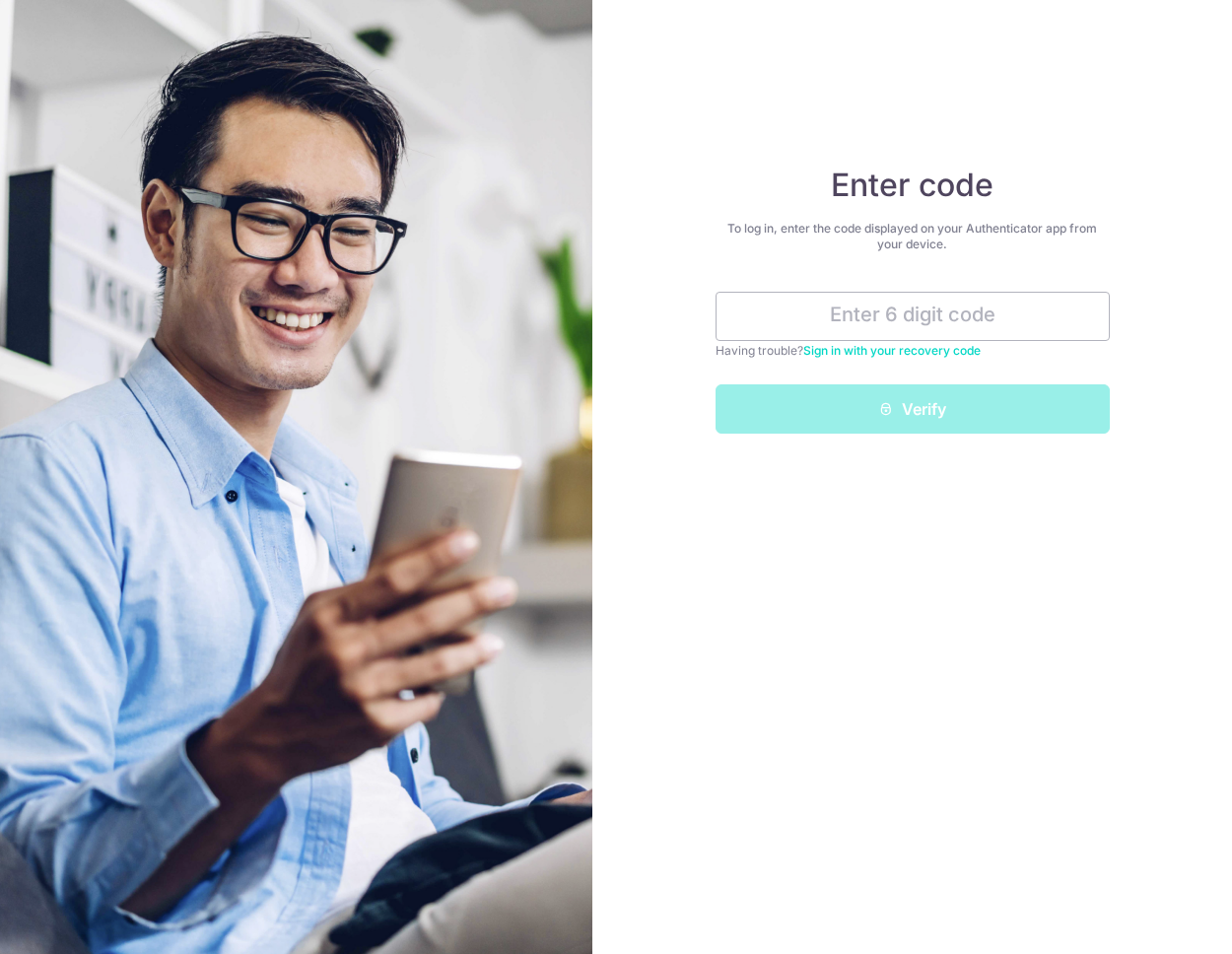 scroll, scrollTop: 0, scrollLeft: 0, axis: both 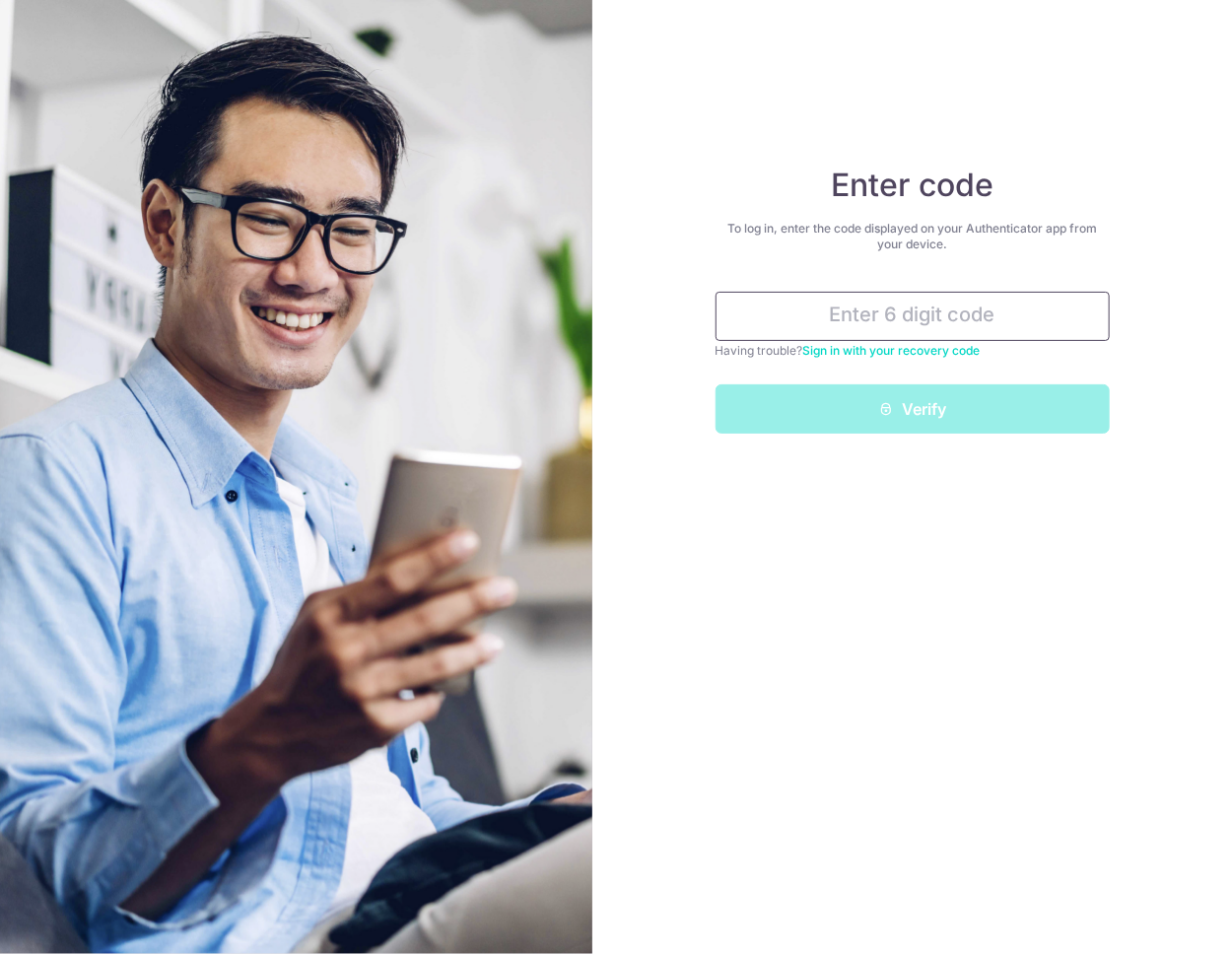 click at bounding box center [913, 316] 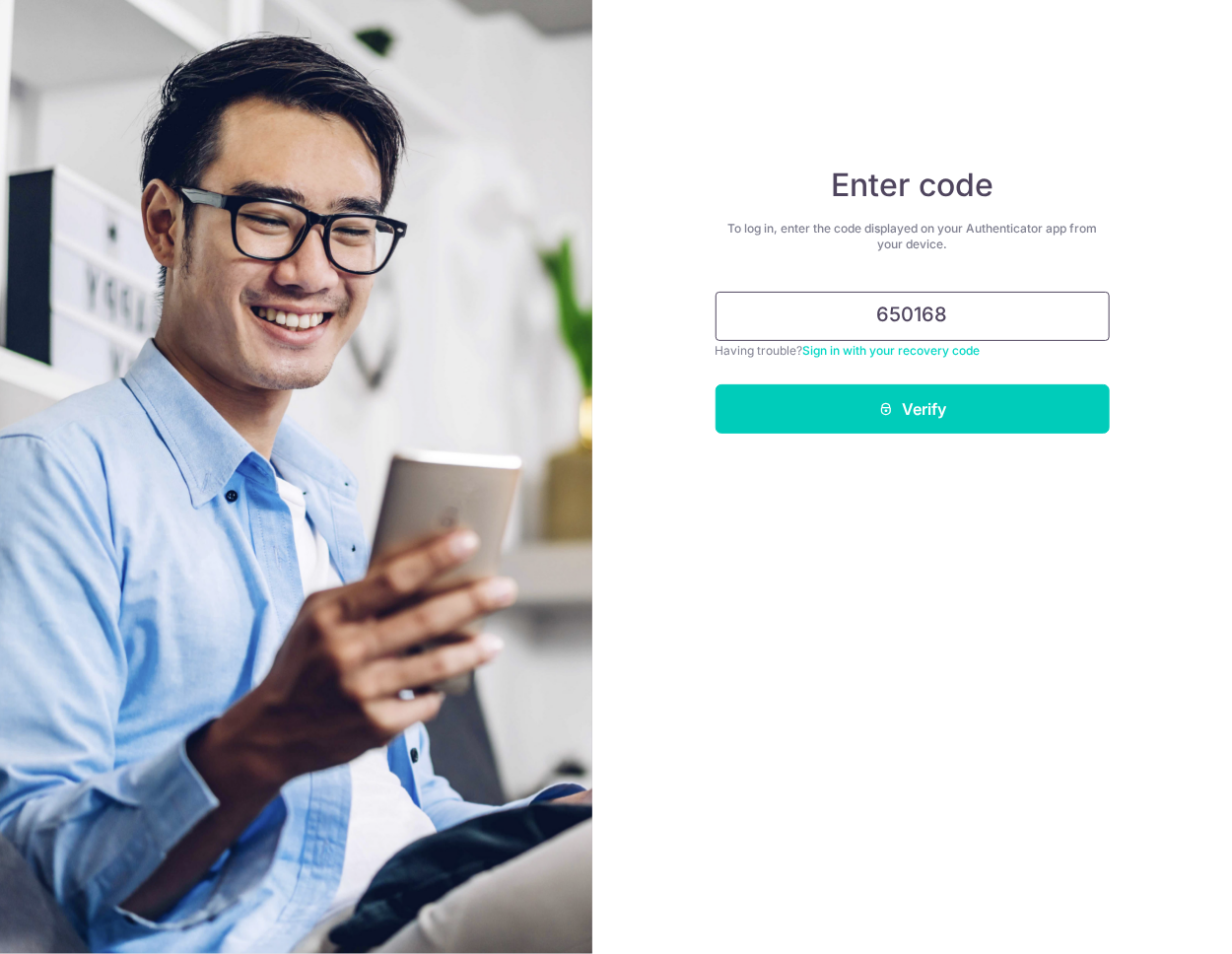 type on "650168" 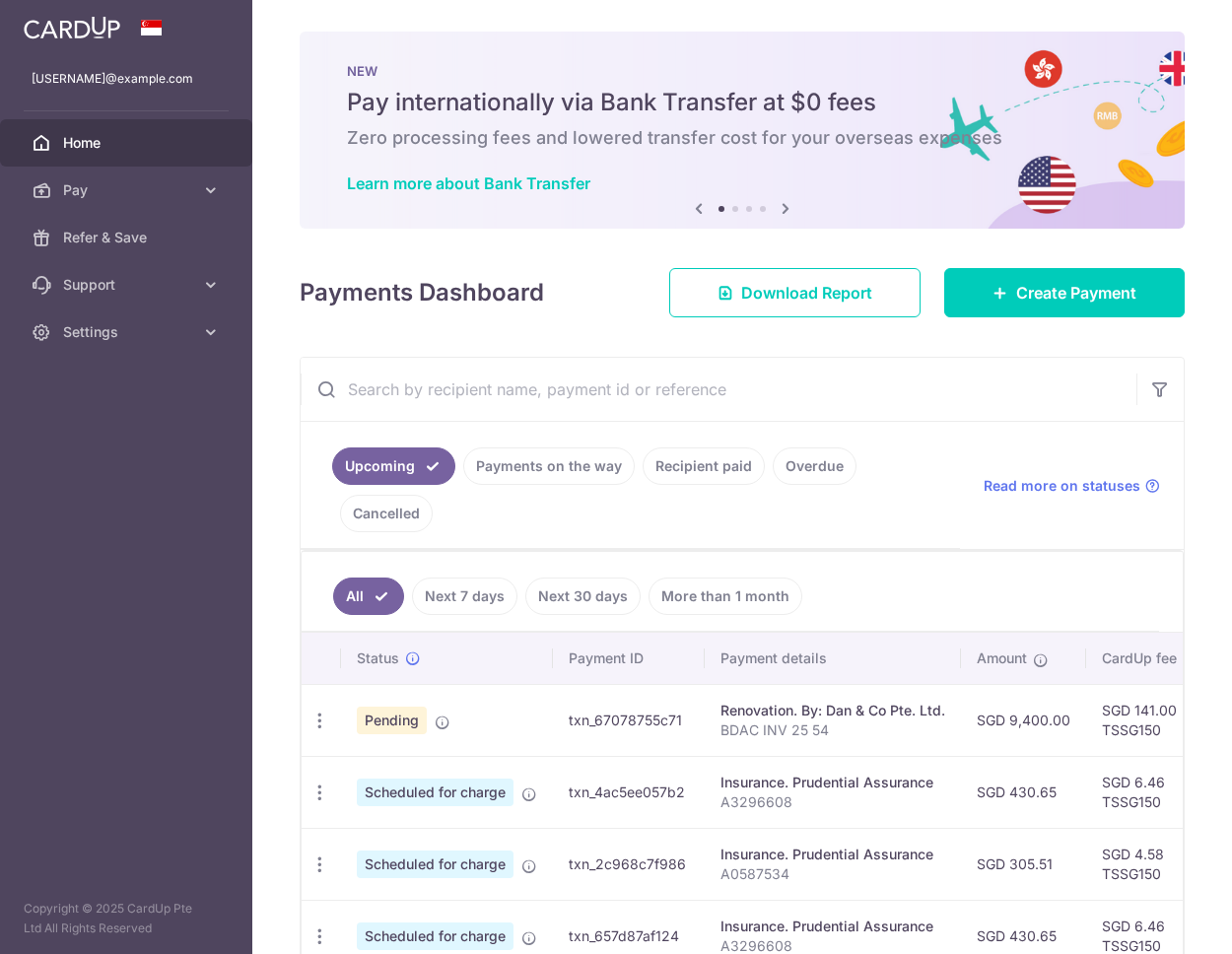 scroll, scrollTop: 0, scrollLeft: 0, axis: both 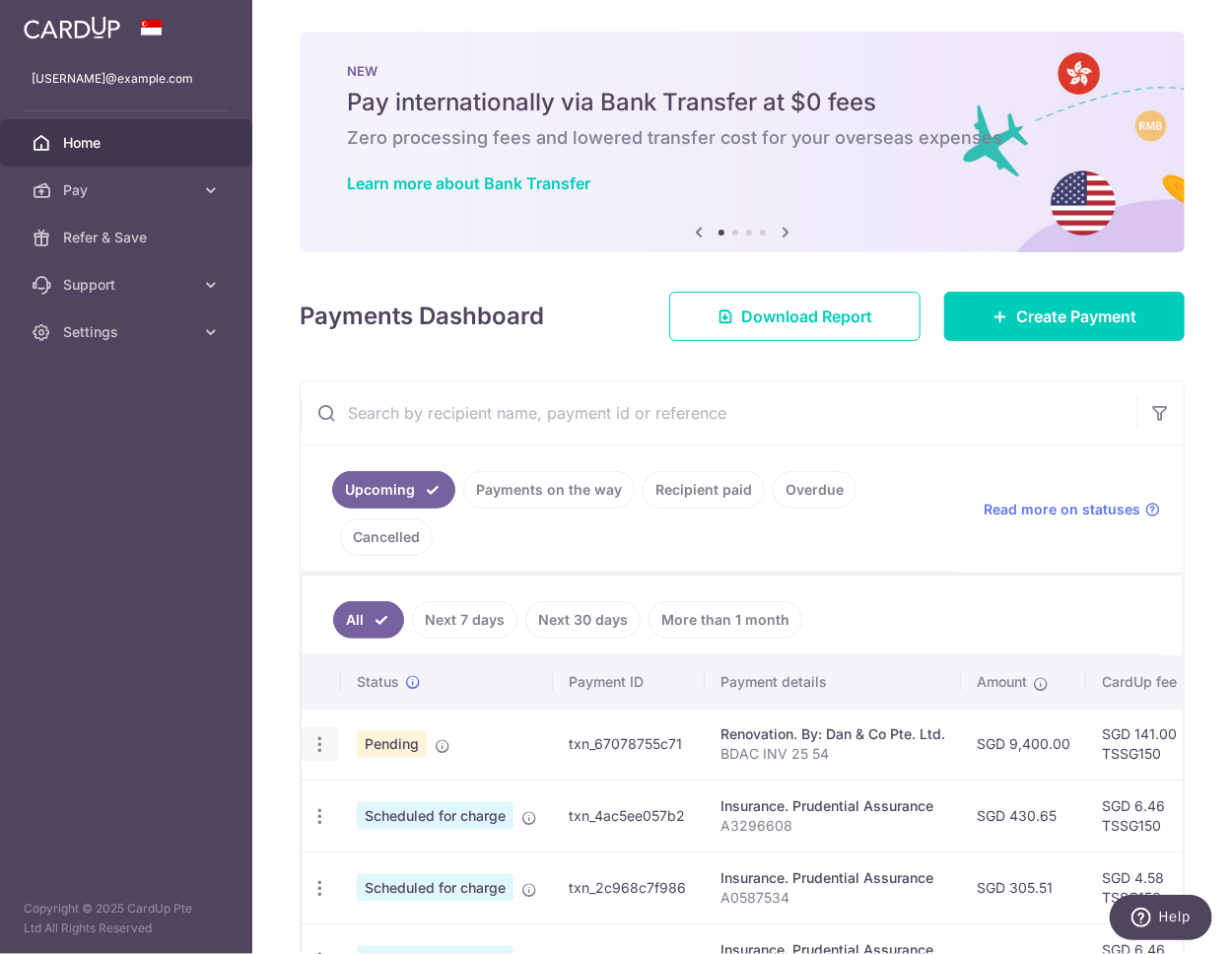 click on "Update payment
Cancel payment
Upload doc" at bounding box center [319, 744] 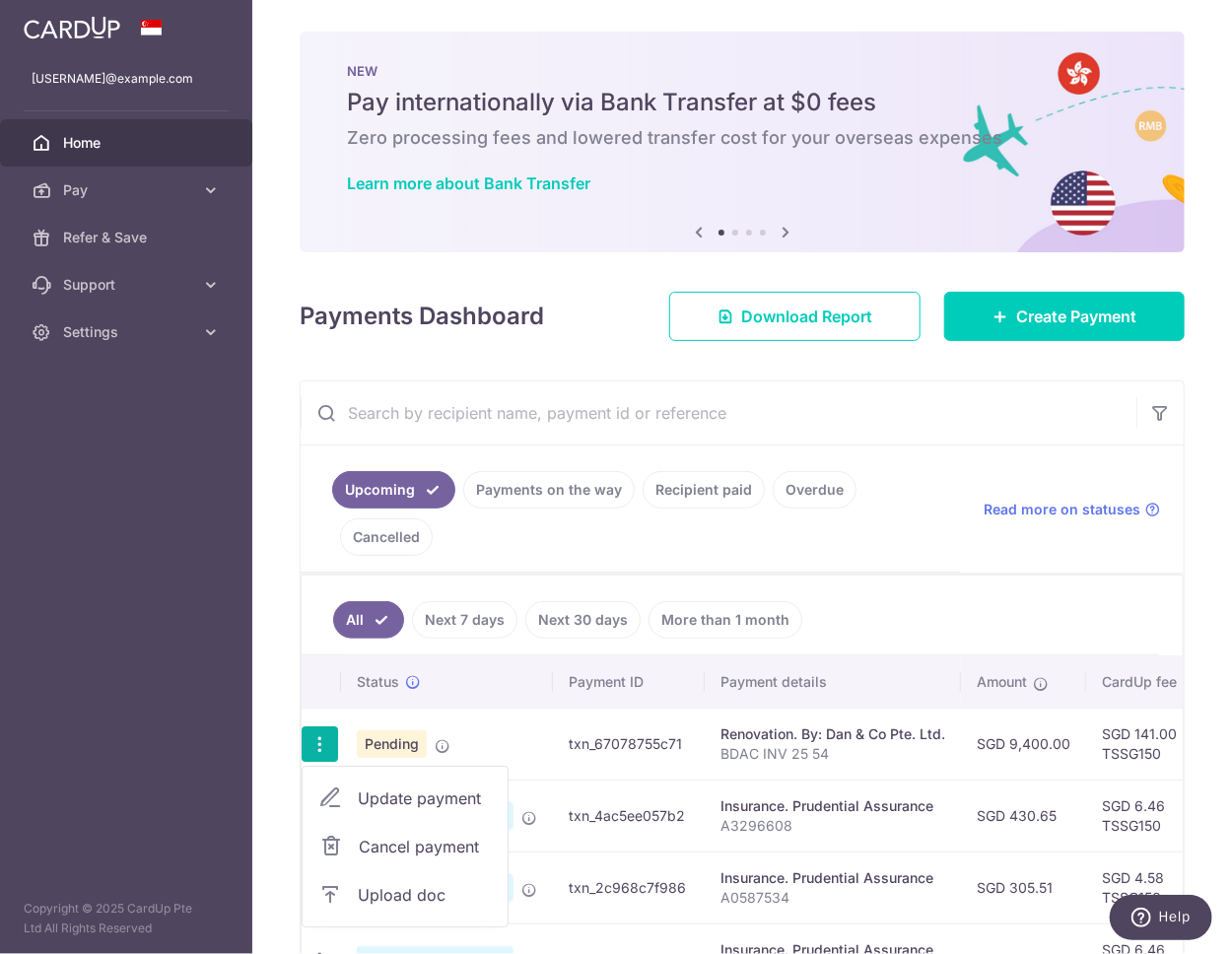 click on "Upload doc" at bounding box center [425, 895] 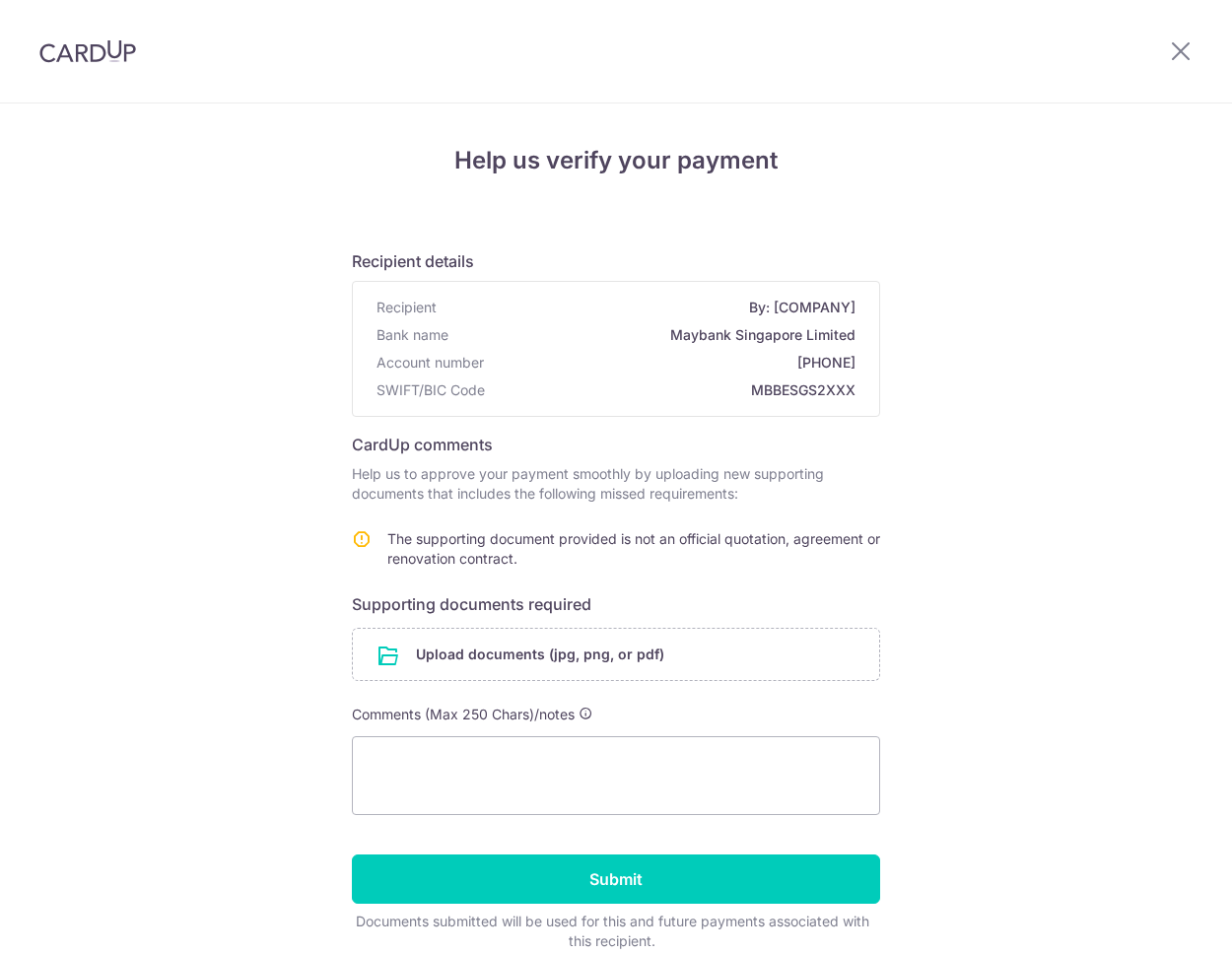 scroll, scrollTop: 0, scrollLeft: 0, axis: both 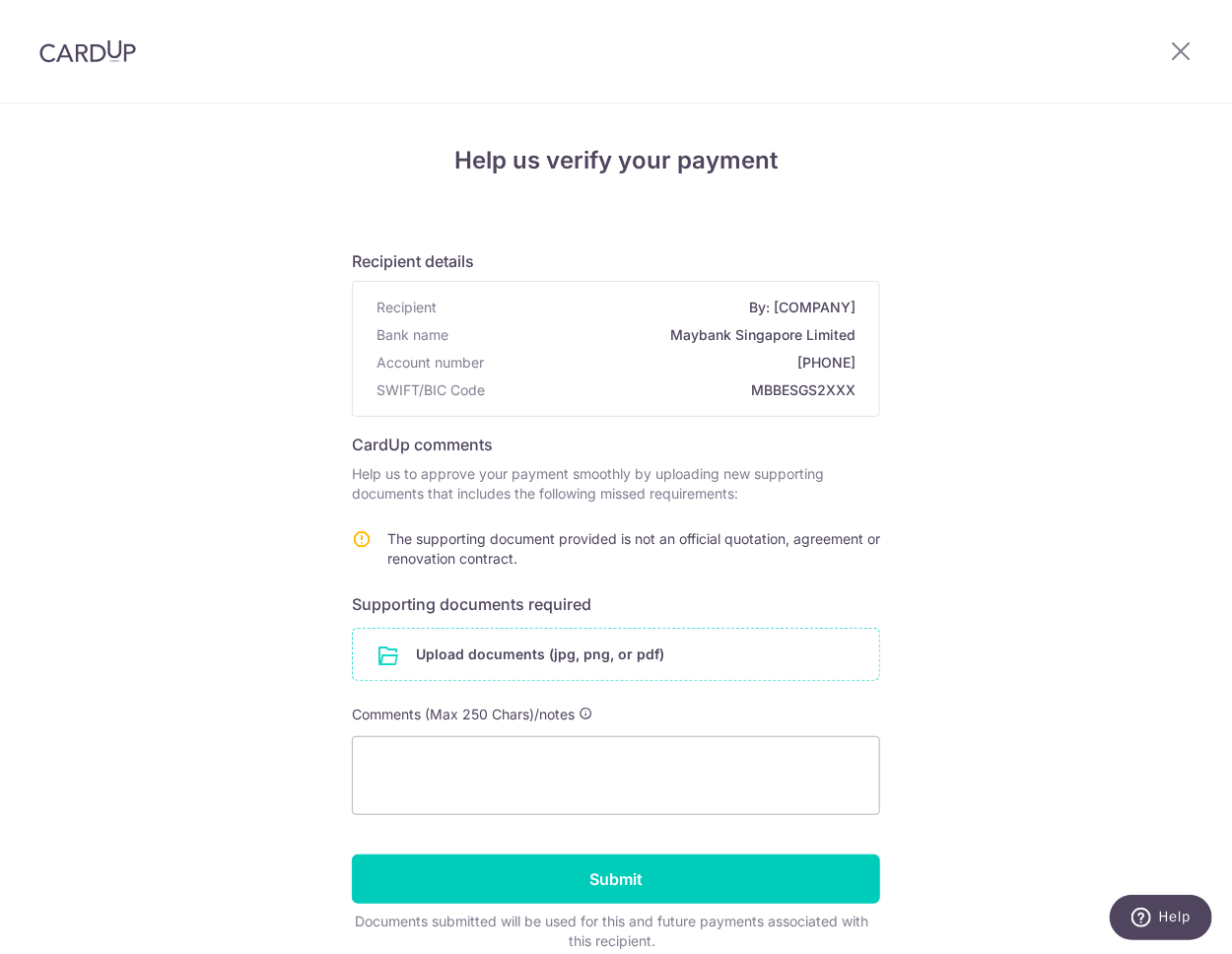 click at bounding box center (616, 654) 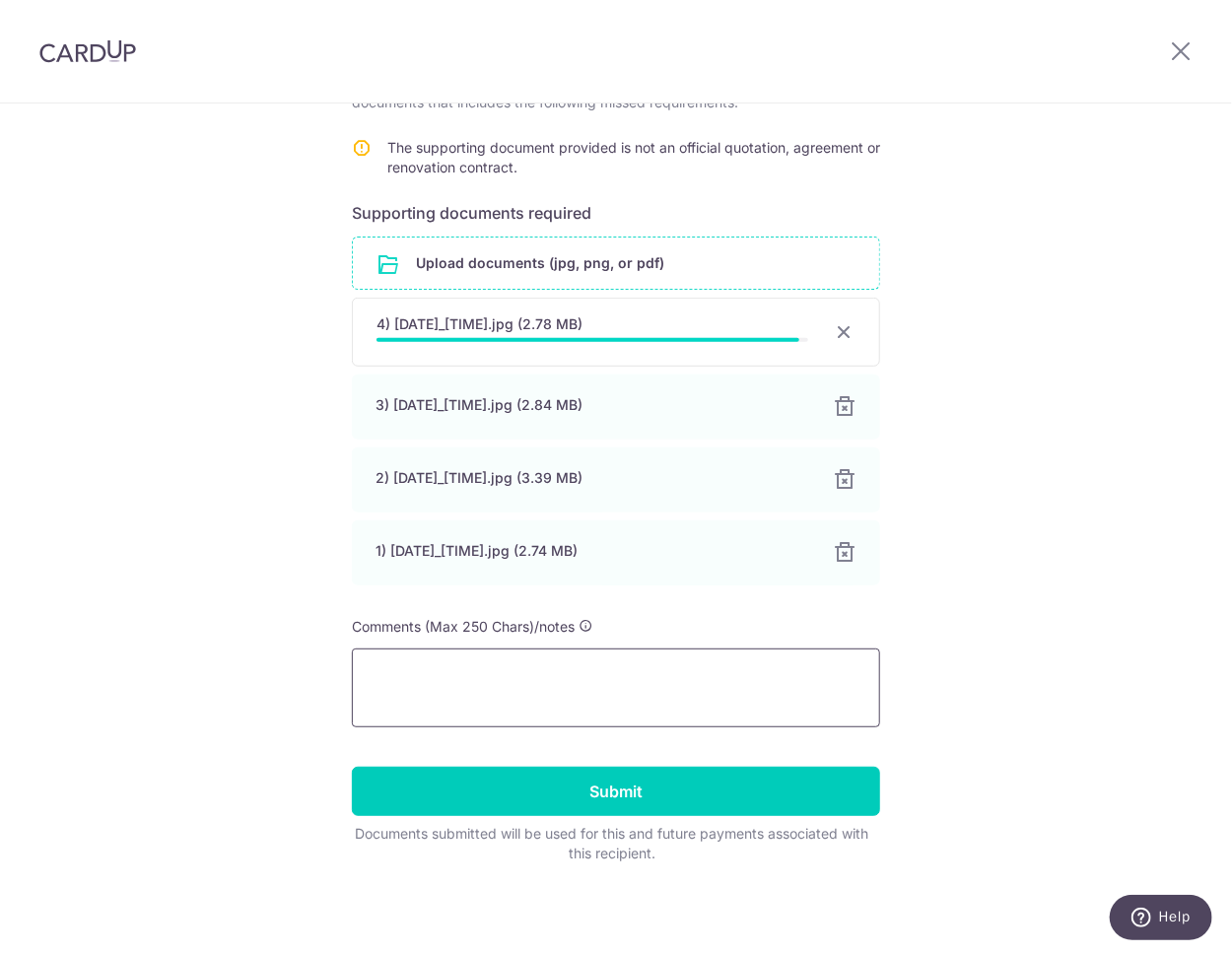 scroll, scrollTop: 387, scrollLeft: 0, axis: vertical 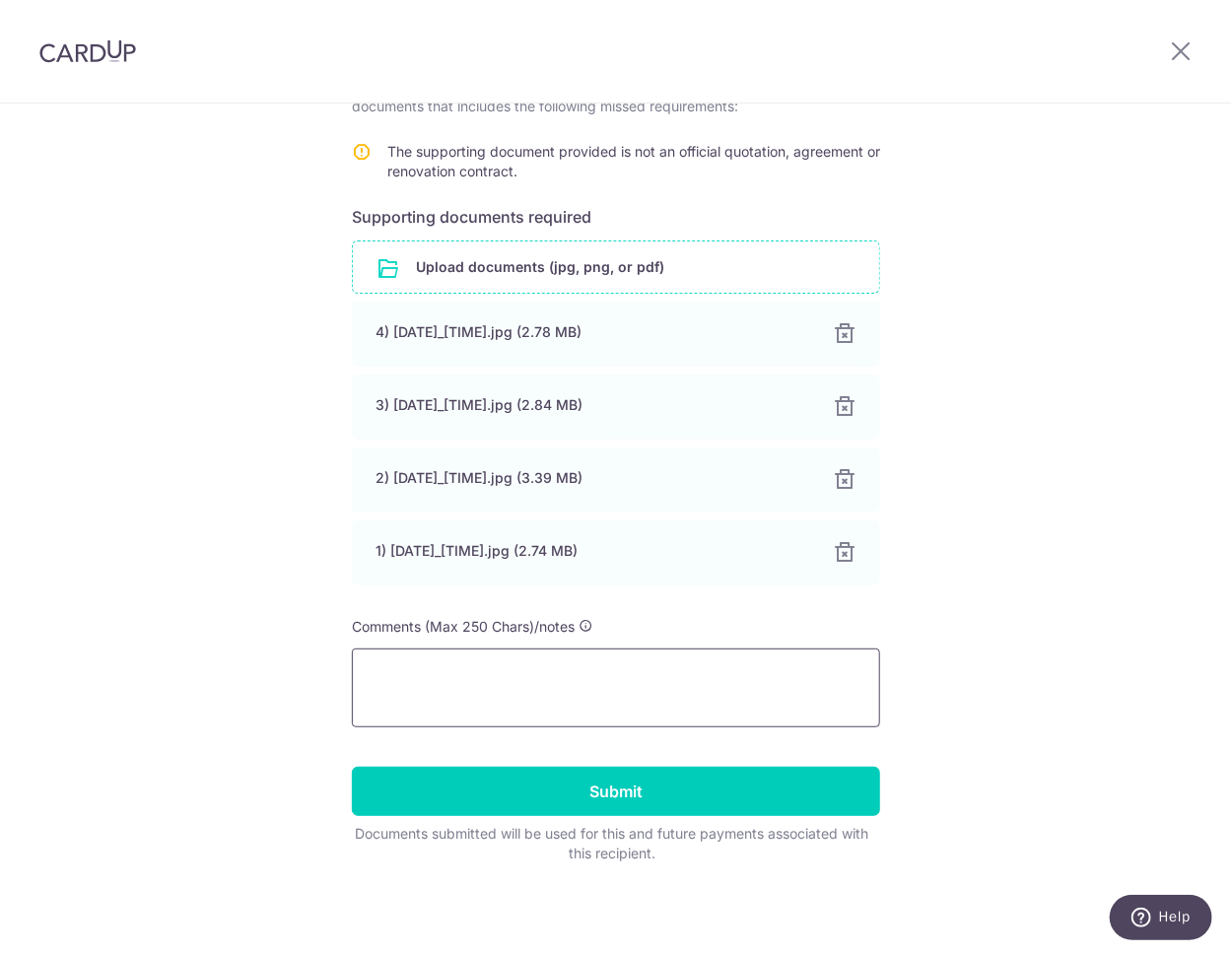 click at bounding box center (616, 688) 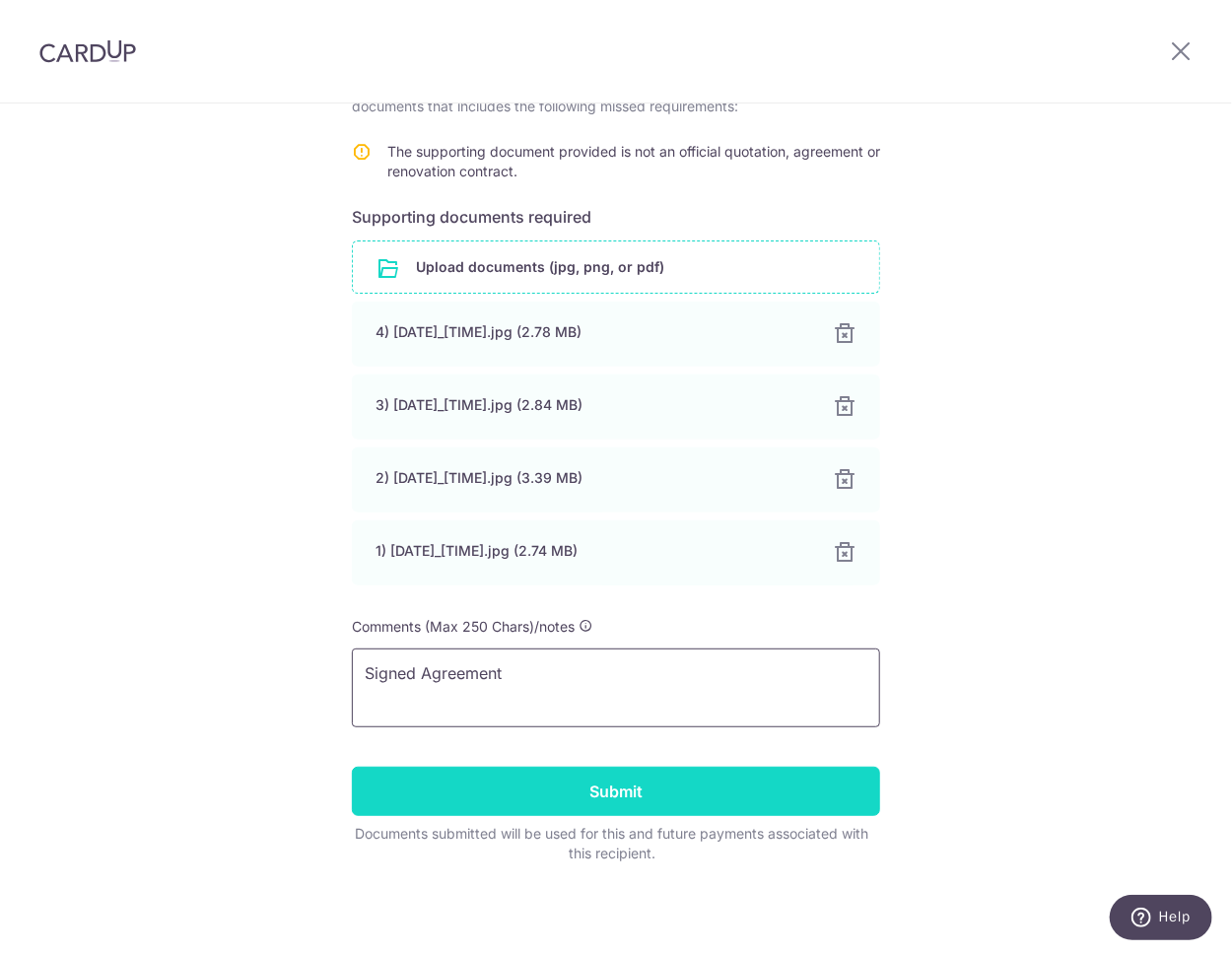 type on "Signed Agreement" 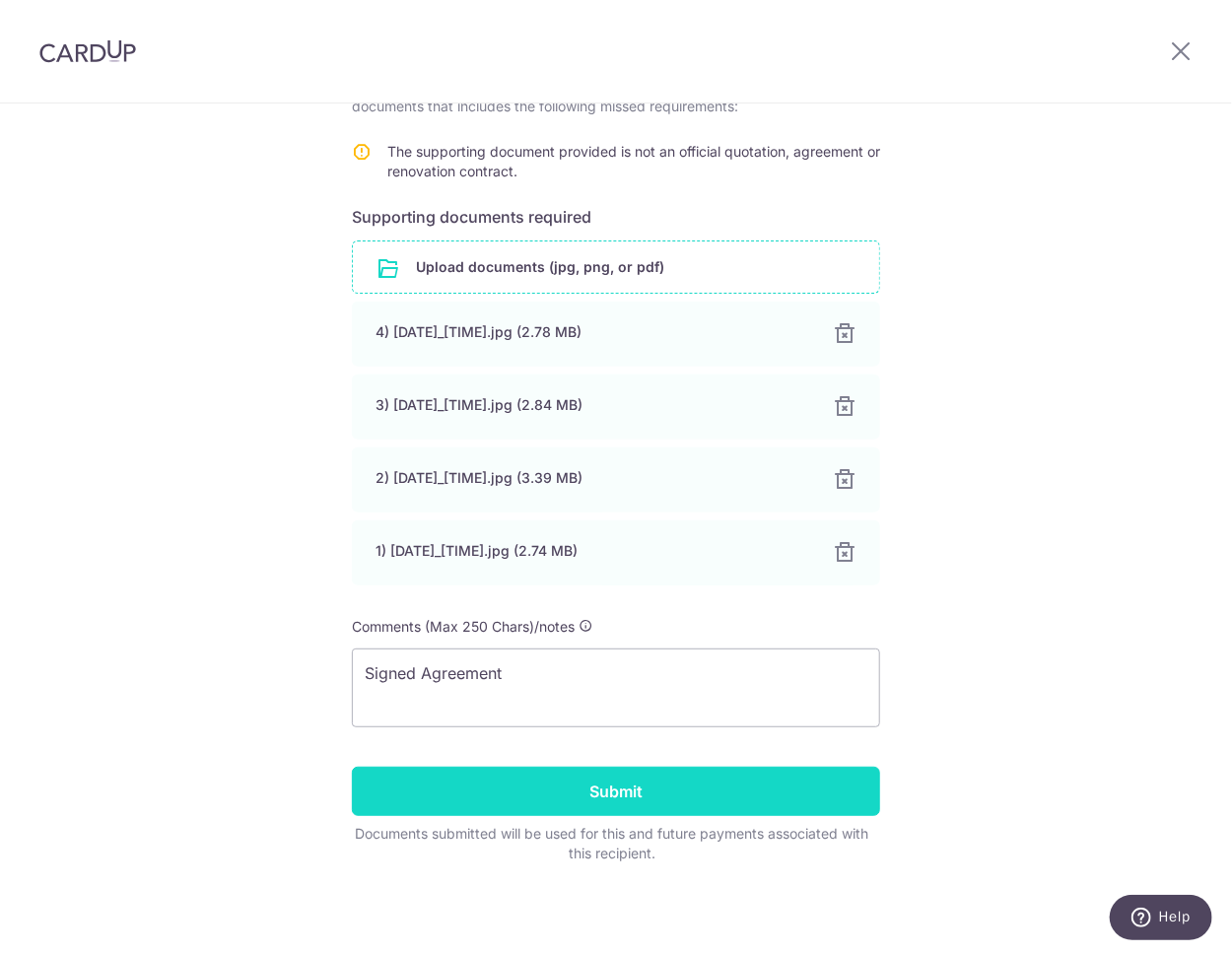 click on "Submit" at bounding box center [616, 791] 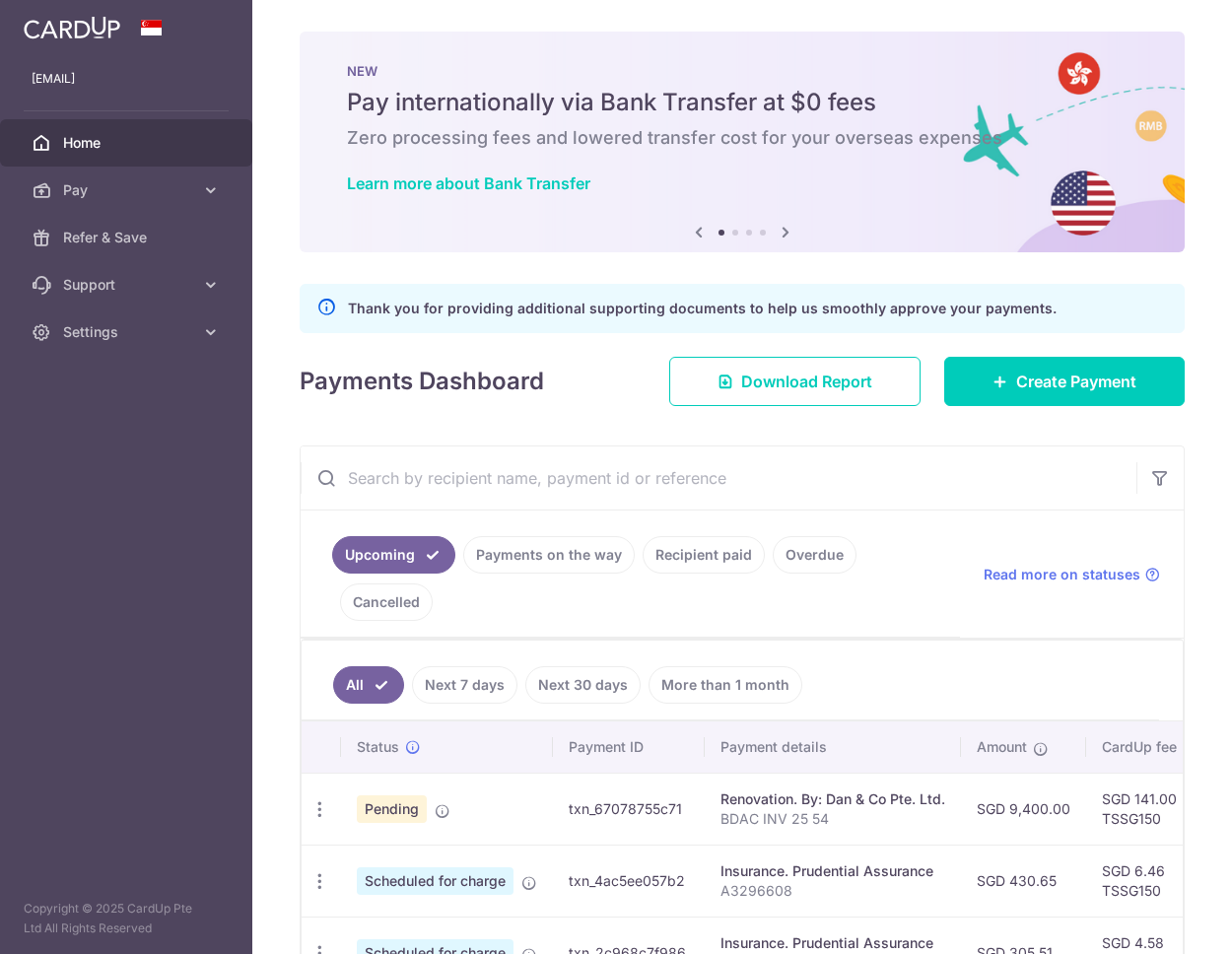 scroll, scrollTop: 0, scrollLeft: 0, axis: both 